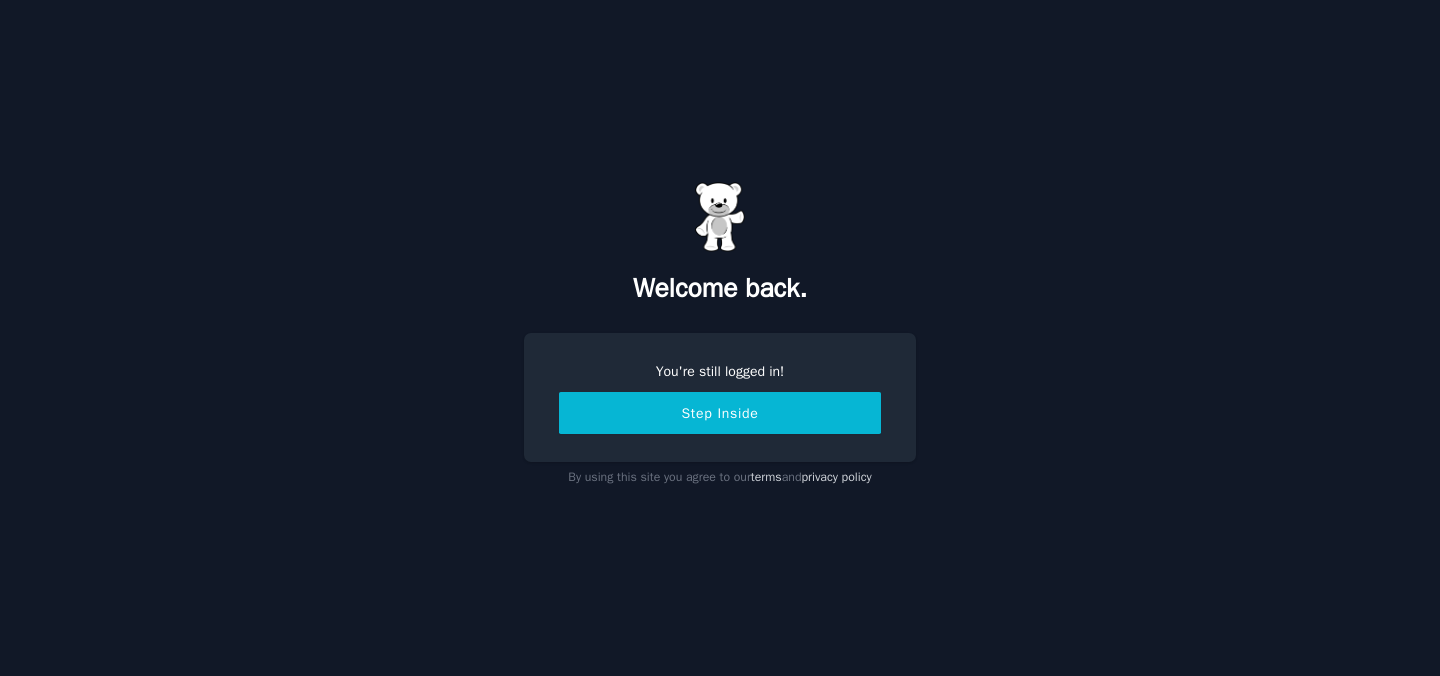 scroll, scrollTop: 0, scrollLeft: 0, axis: both 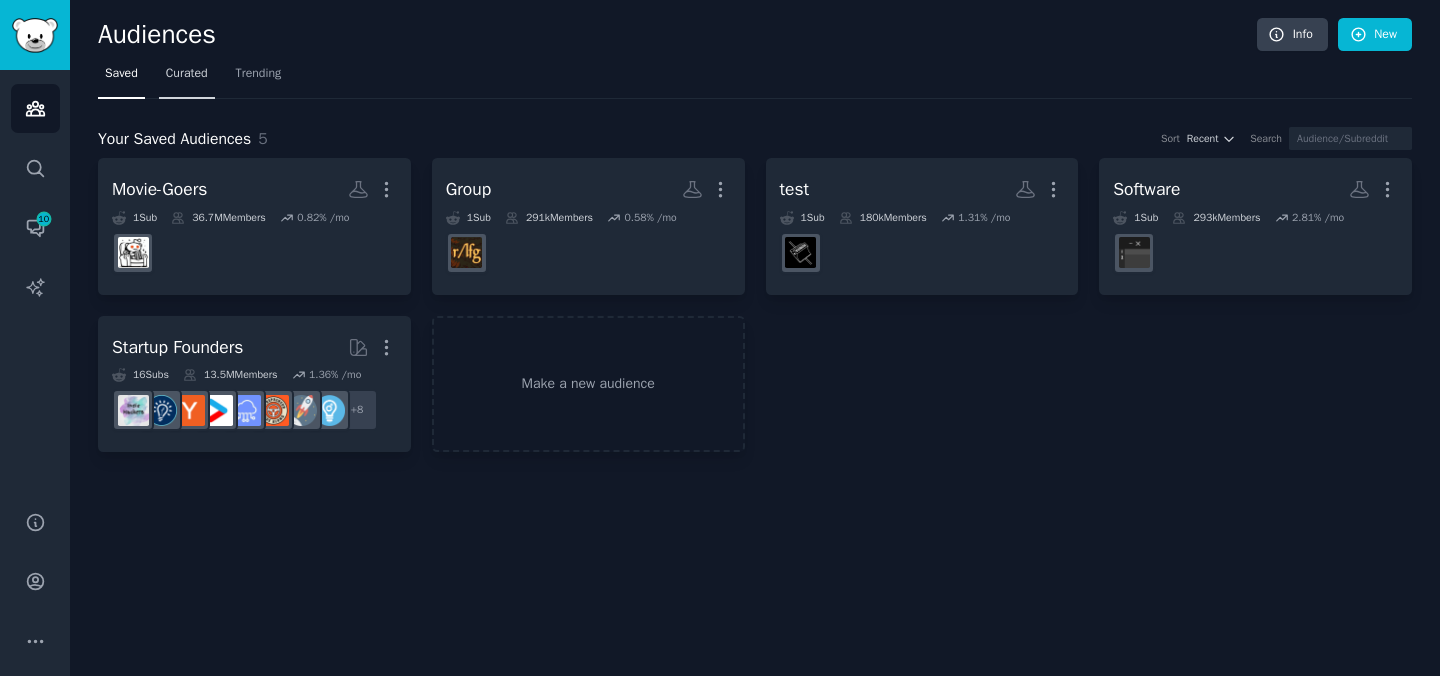 click on "Curated" at bounding box center (187, 74) 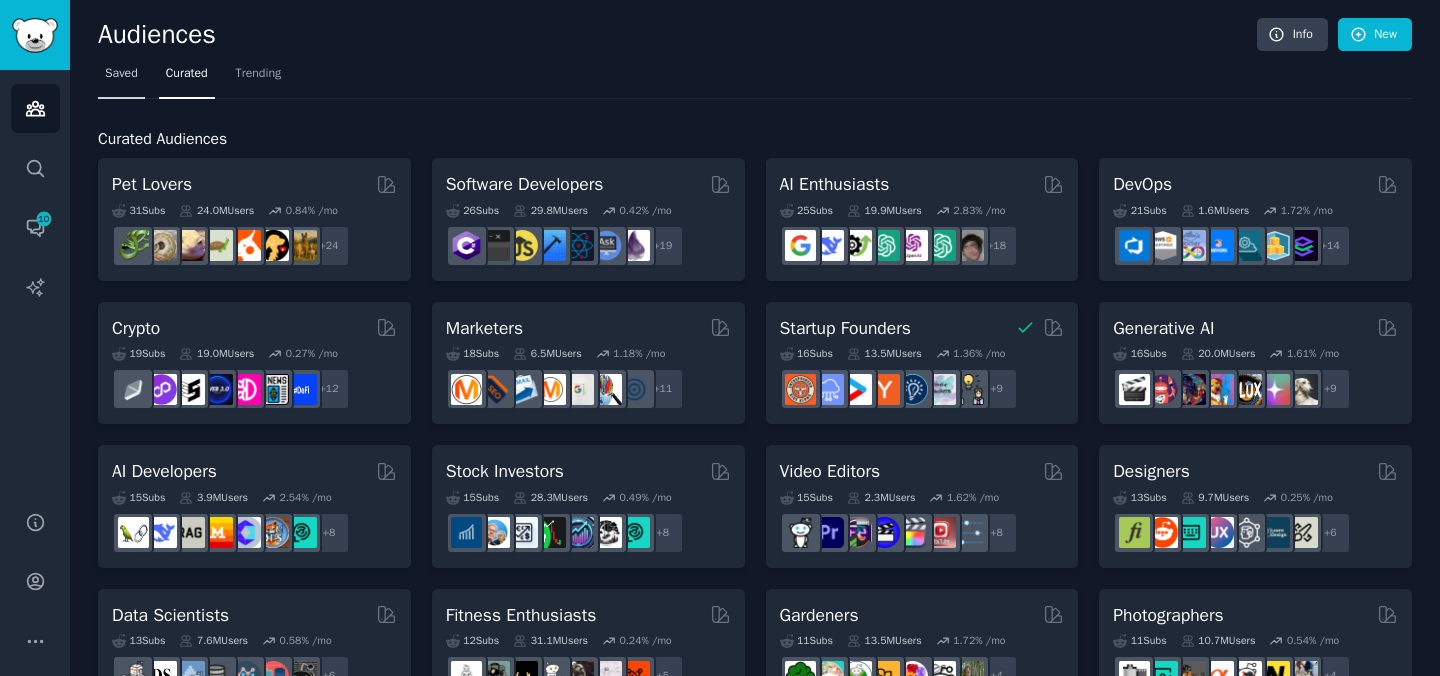 click on "Saved" at bounding box center (121, 74) 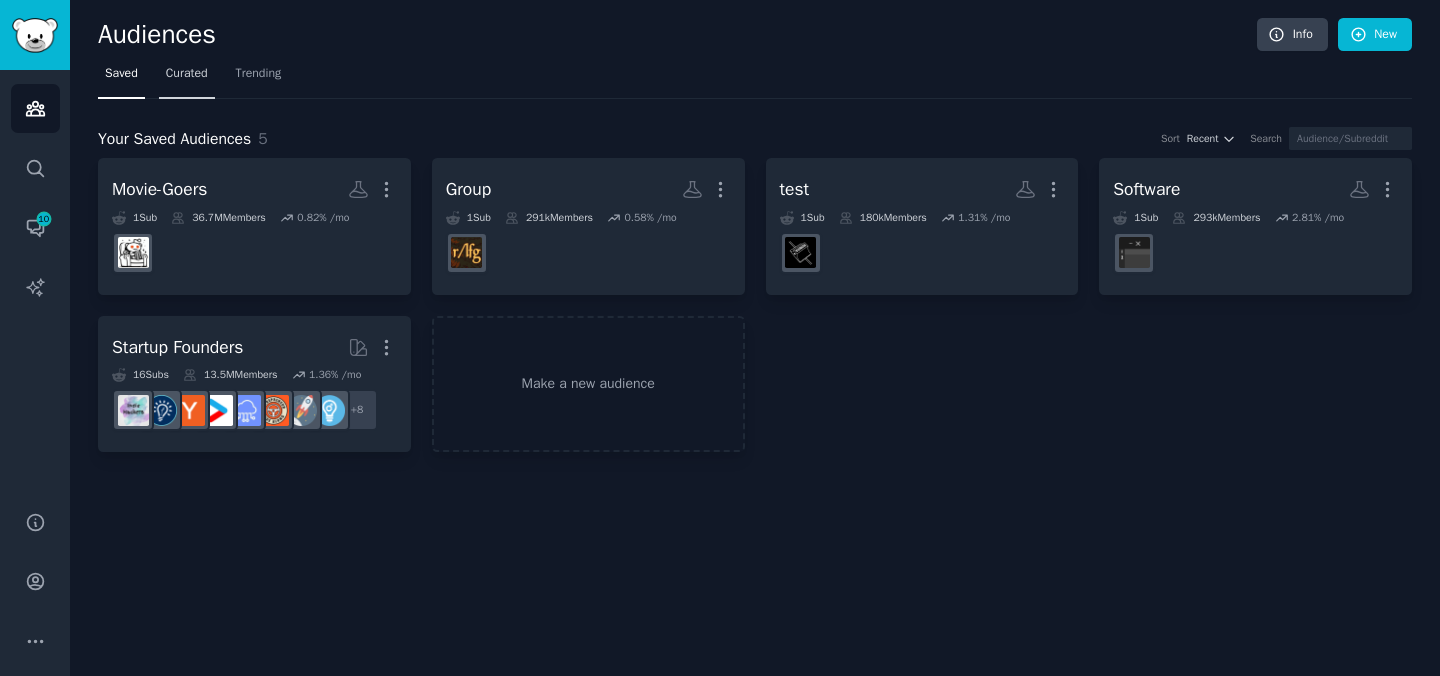 click on "Curated" at bounding box center [187, 74] 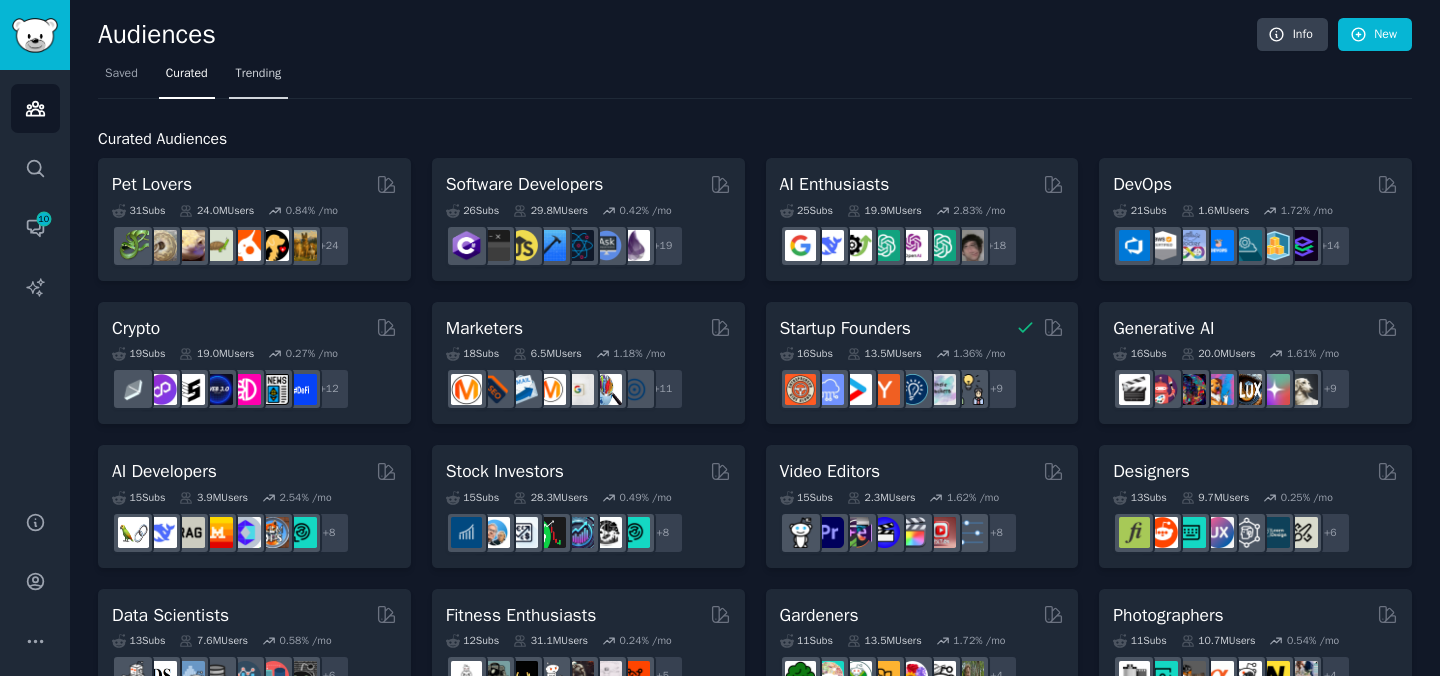 click on "Trending" at bounding box center [259, 74] 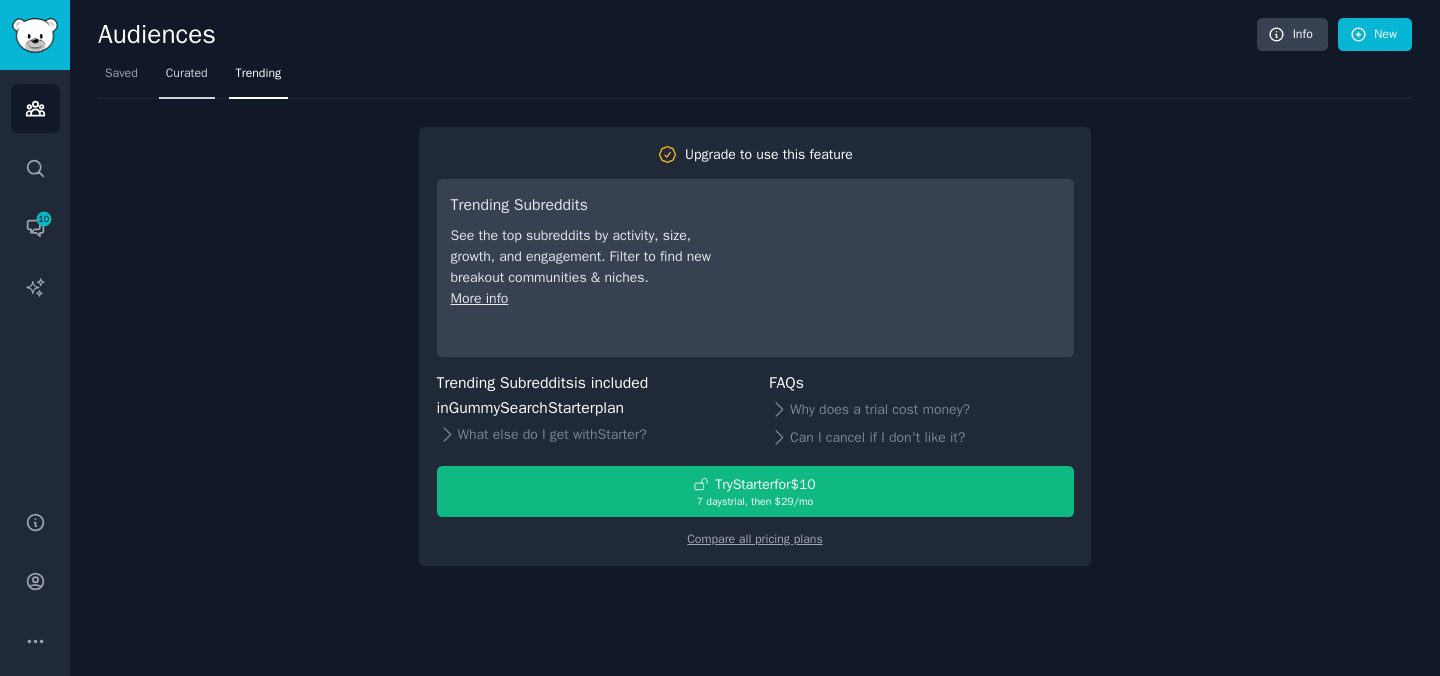 click on "Curated" at bounding box center [187, 78] 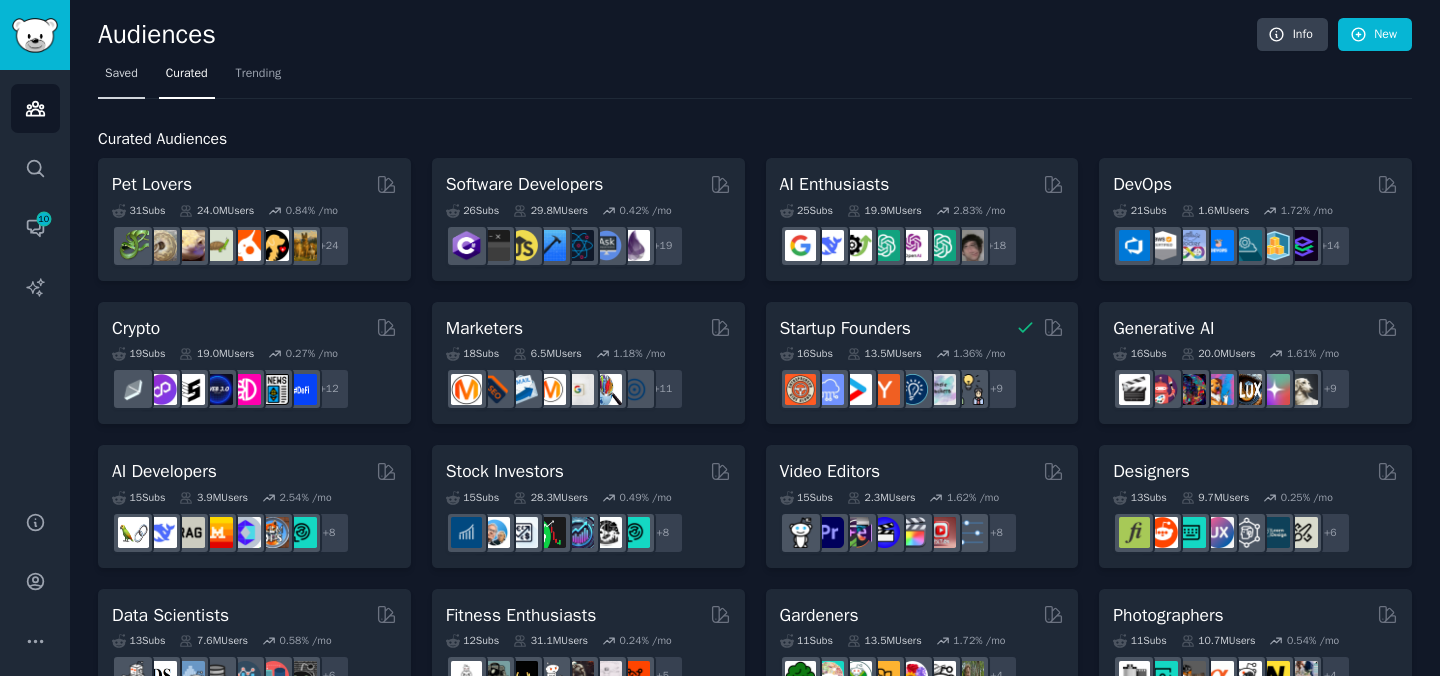 click on "Saved" at bounding box center [121, 78] 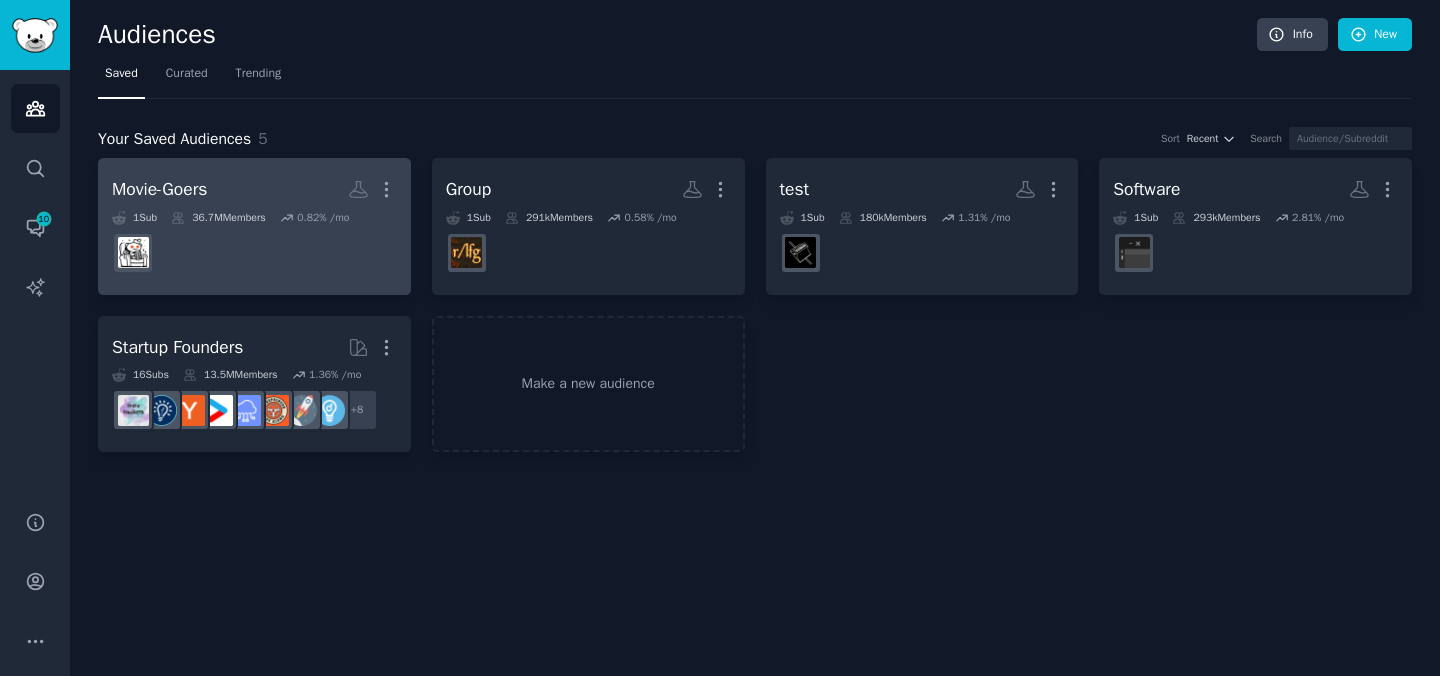click at bounding box center [254, 253] 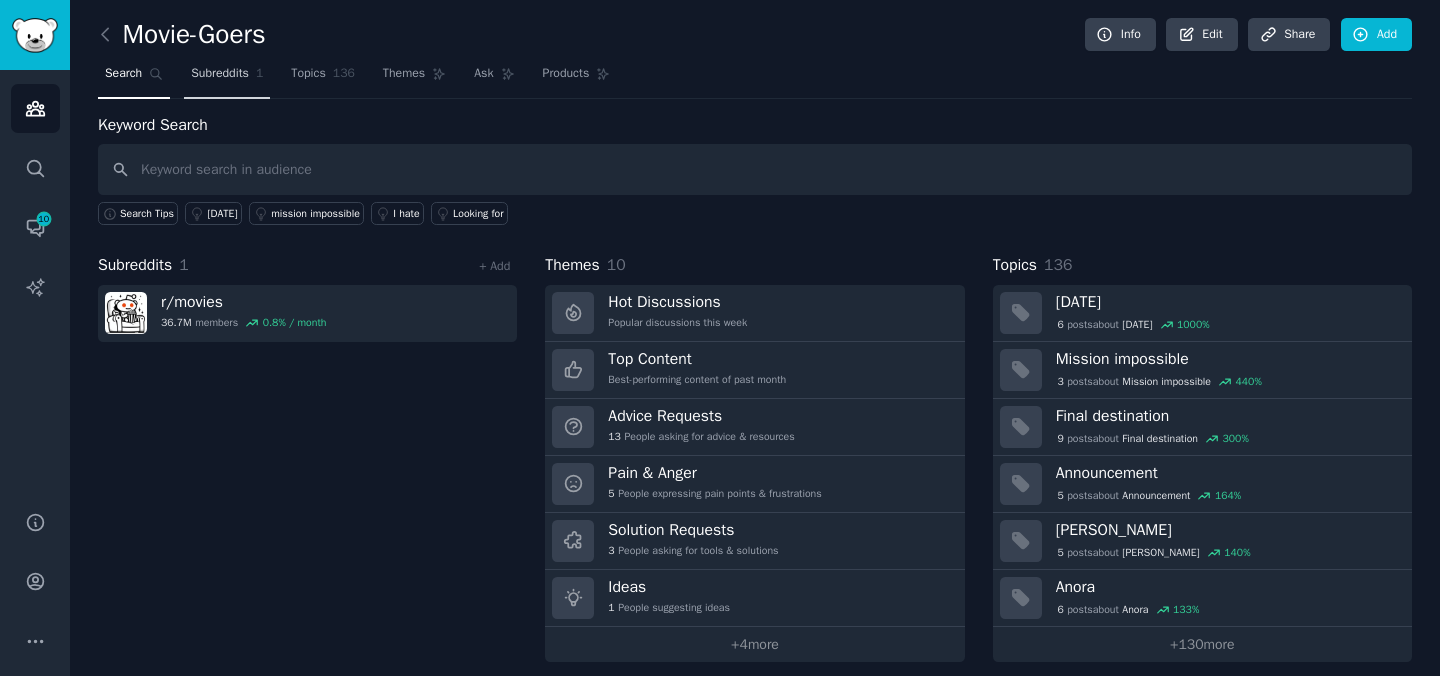 click on "Subreddits" at bounding box center [220, 74] 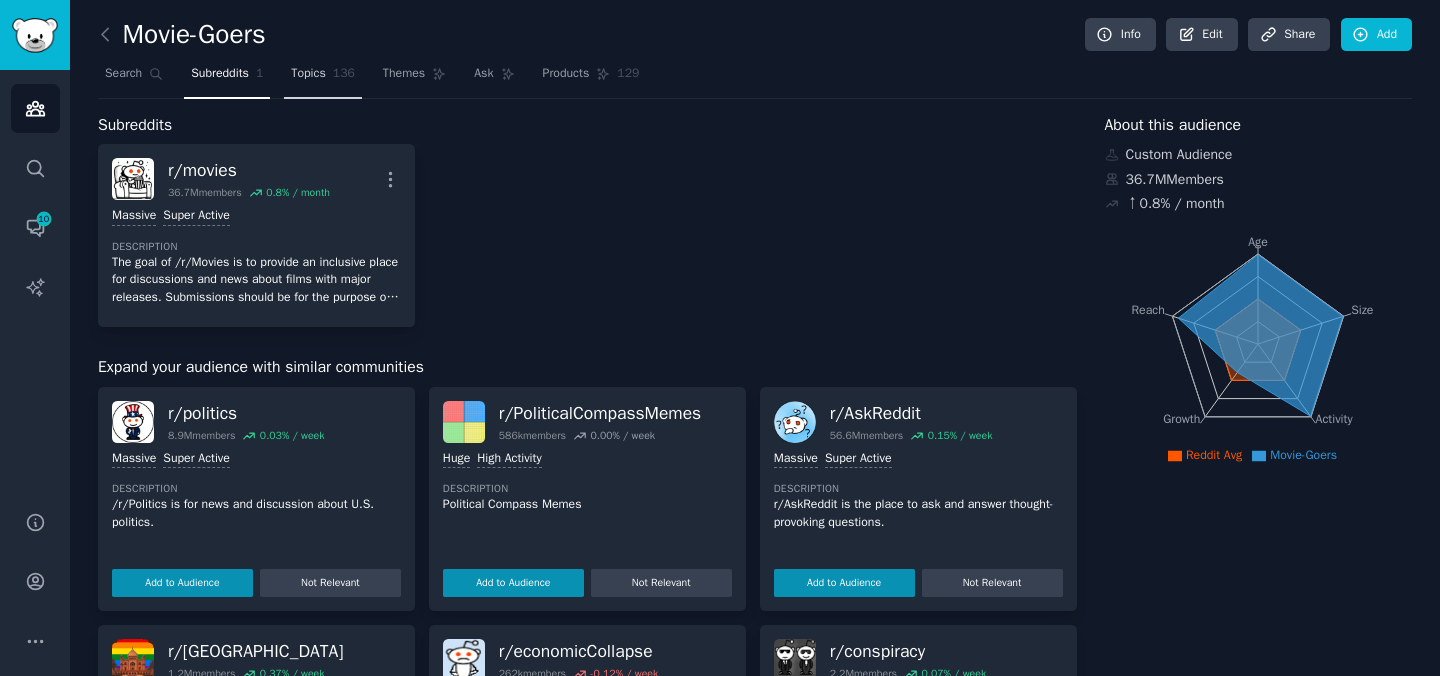 click on "136" 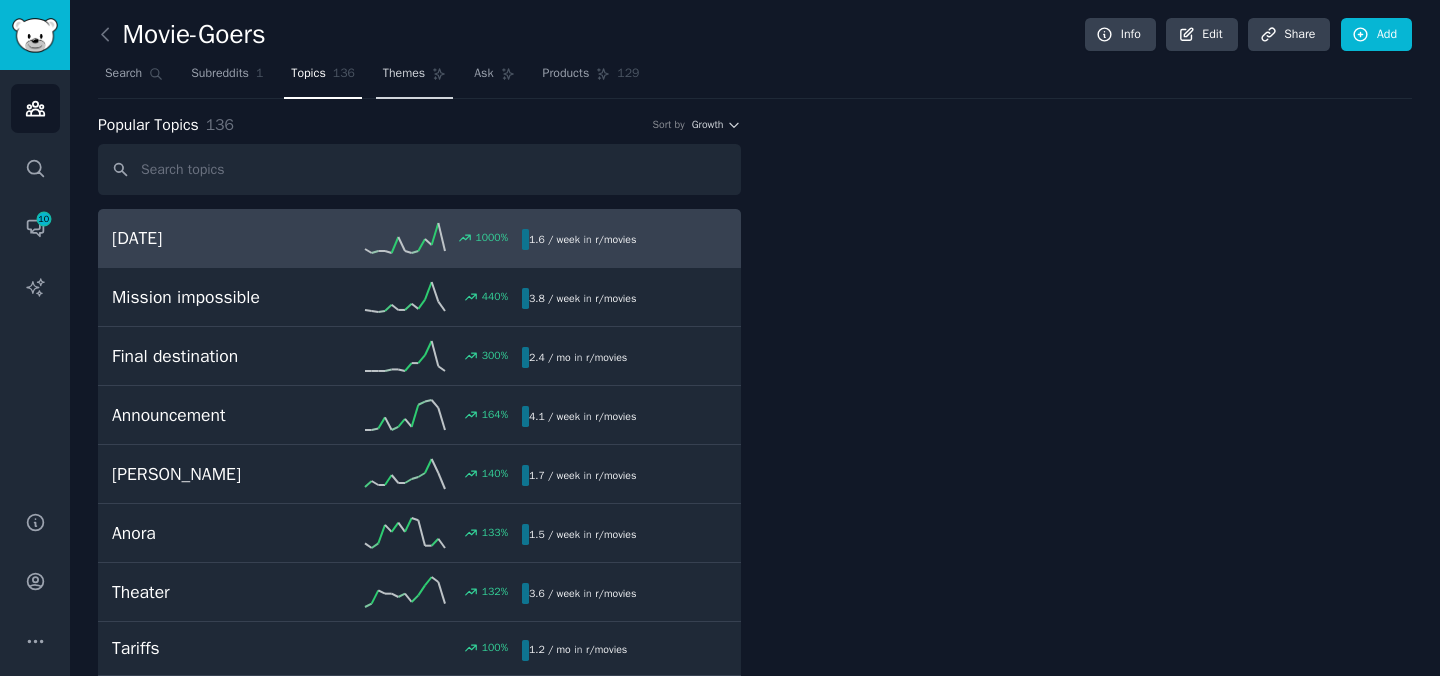 click on "Themes" at bounding box center [404, 74] 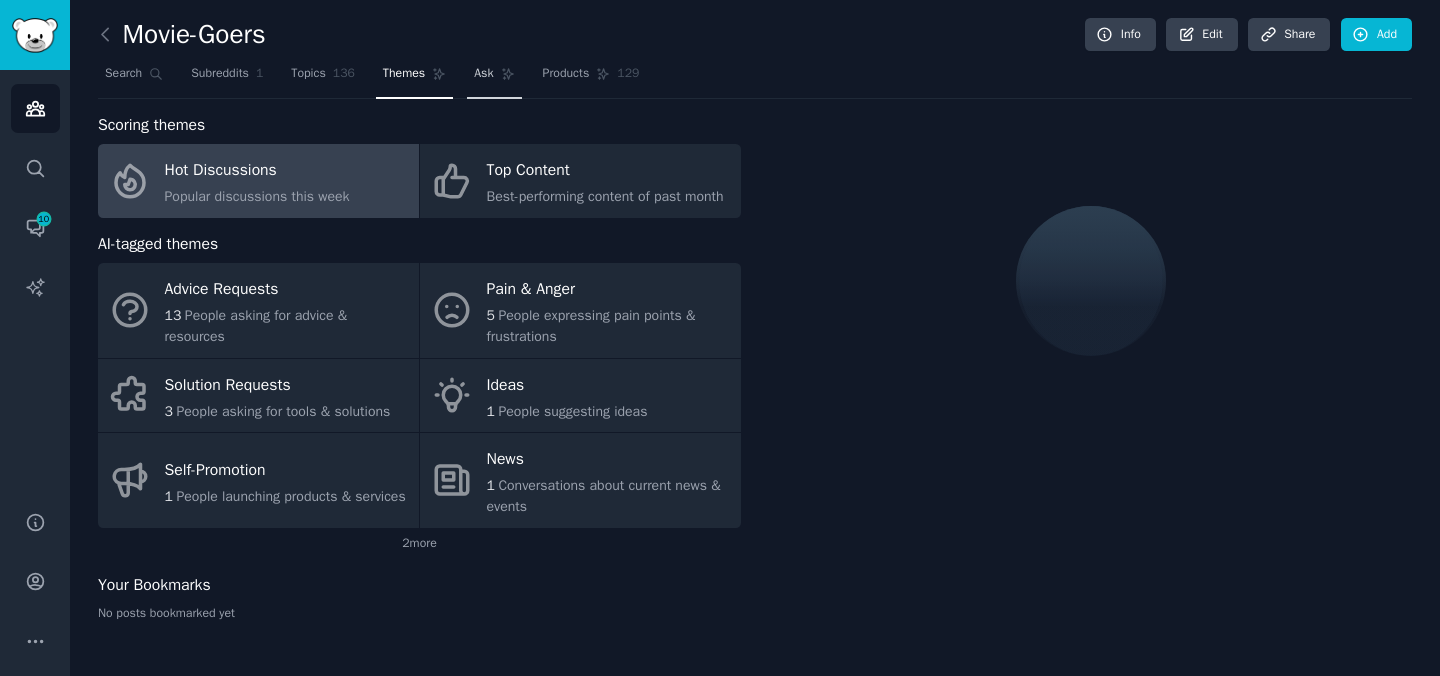 click 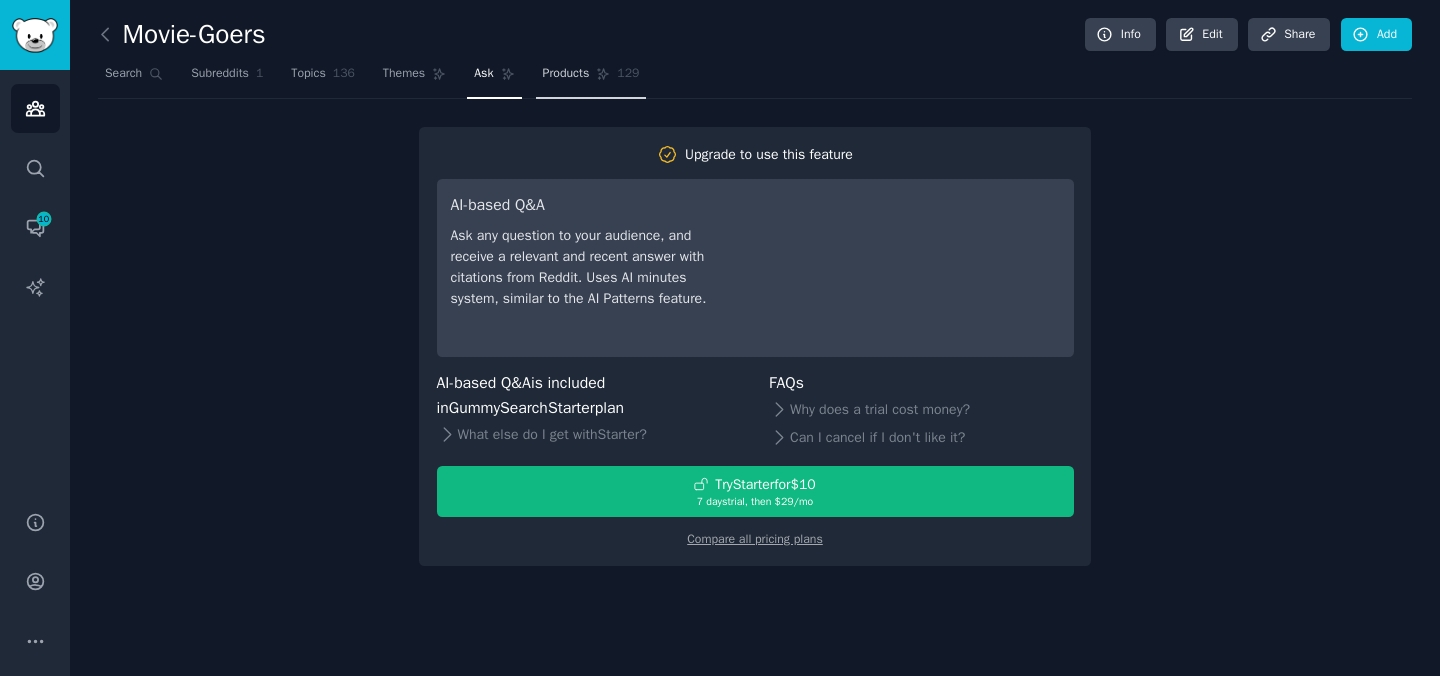 click on "Products" at bounding box center [566, 74] 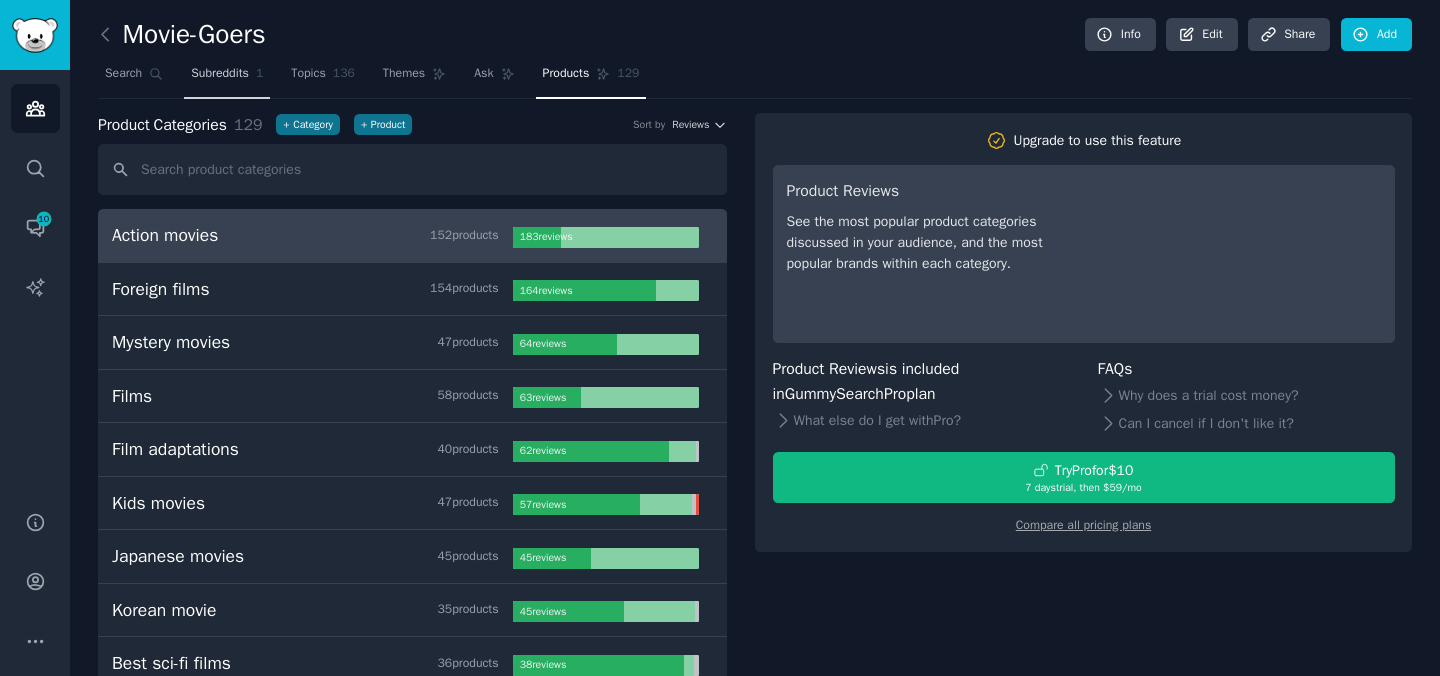 click on "Subreddits 1" at bounding box center (227, 78) 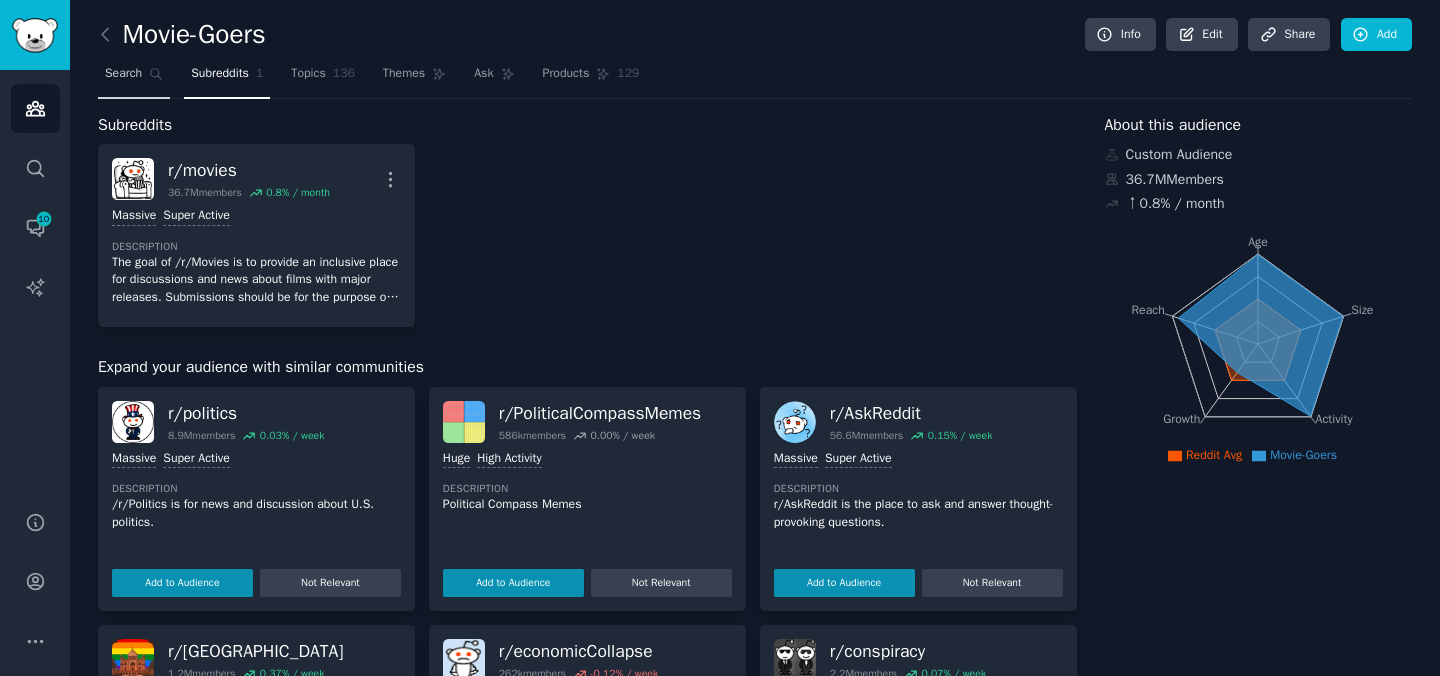 click on "Search" at bounding box center [134, 78] 